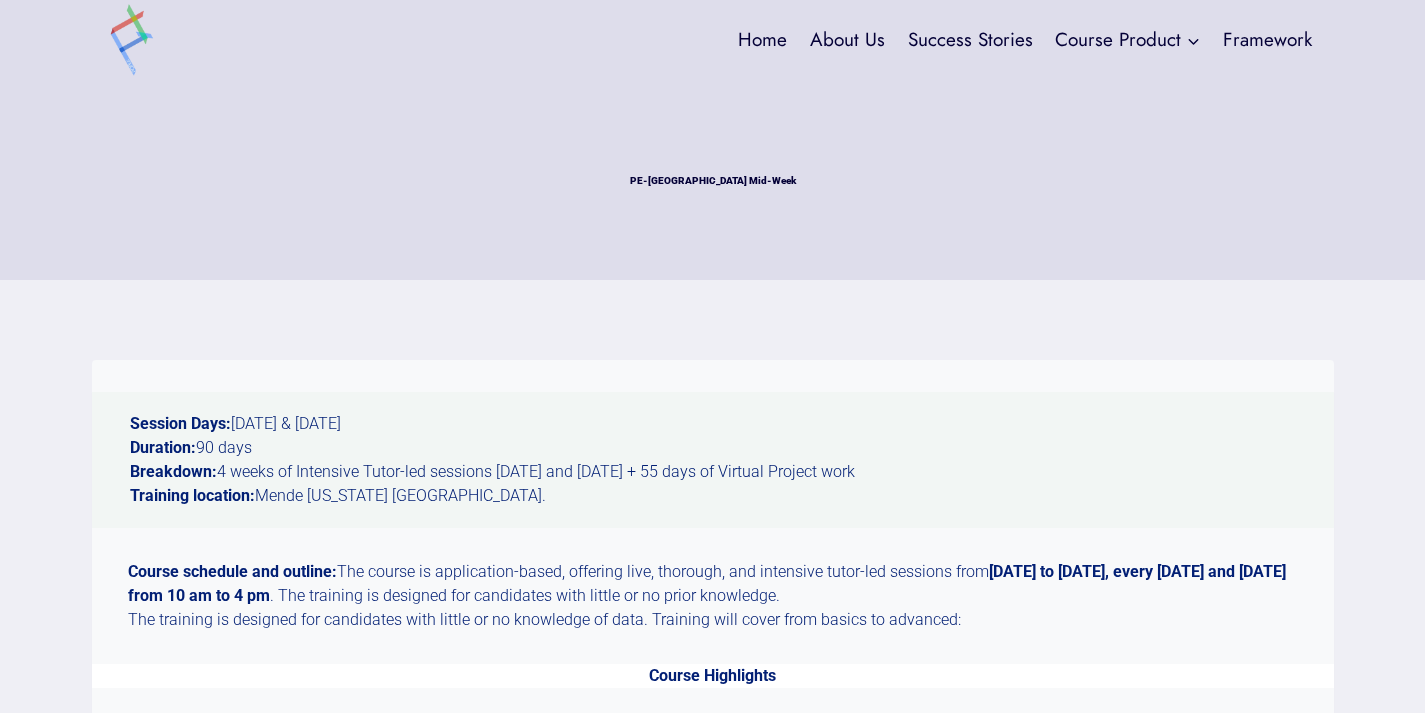 scroll, scrollTop: 0, scrollLeft: 0, axis: both 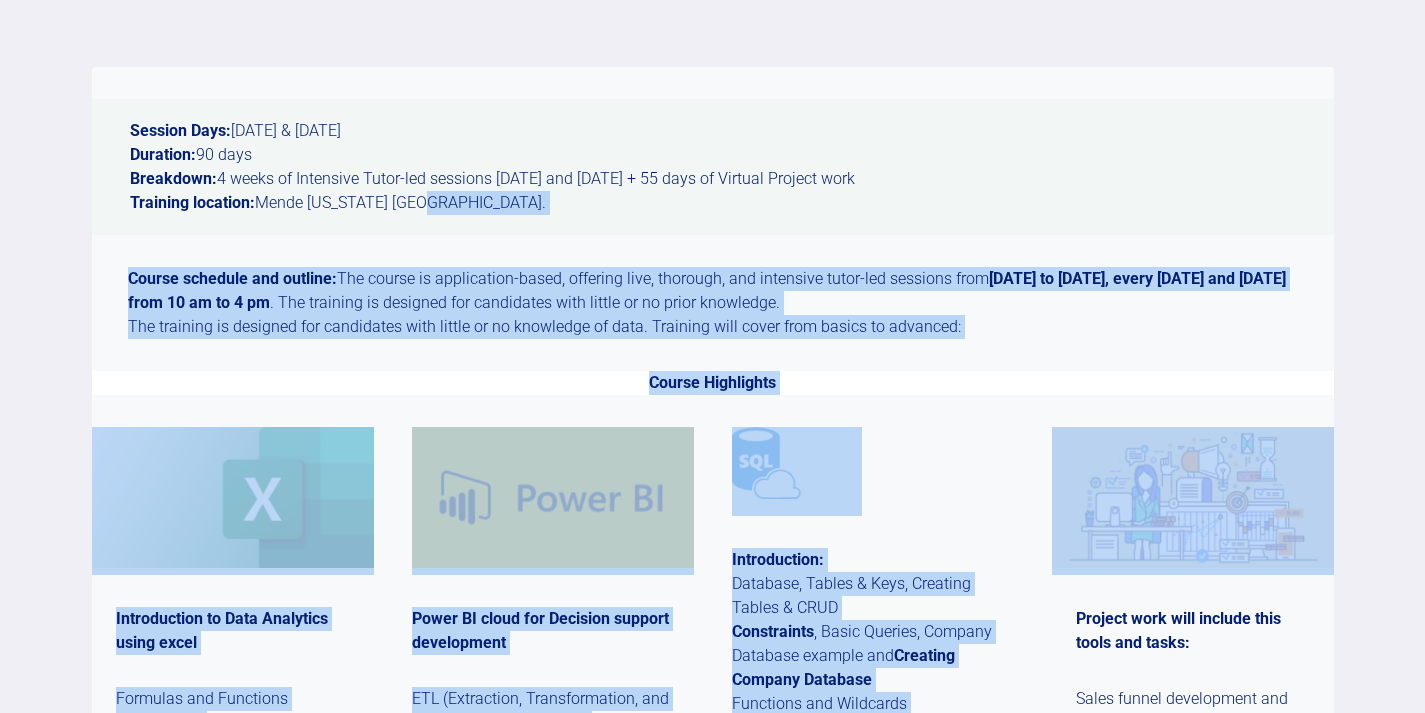 drag, startPoint x: 1417, startPoint y: 230, endPoint x: 1435, endPoint y: 413, distance: 183.88312 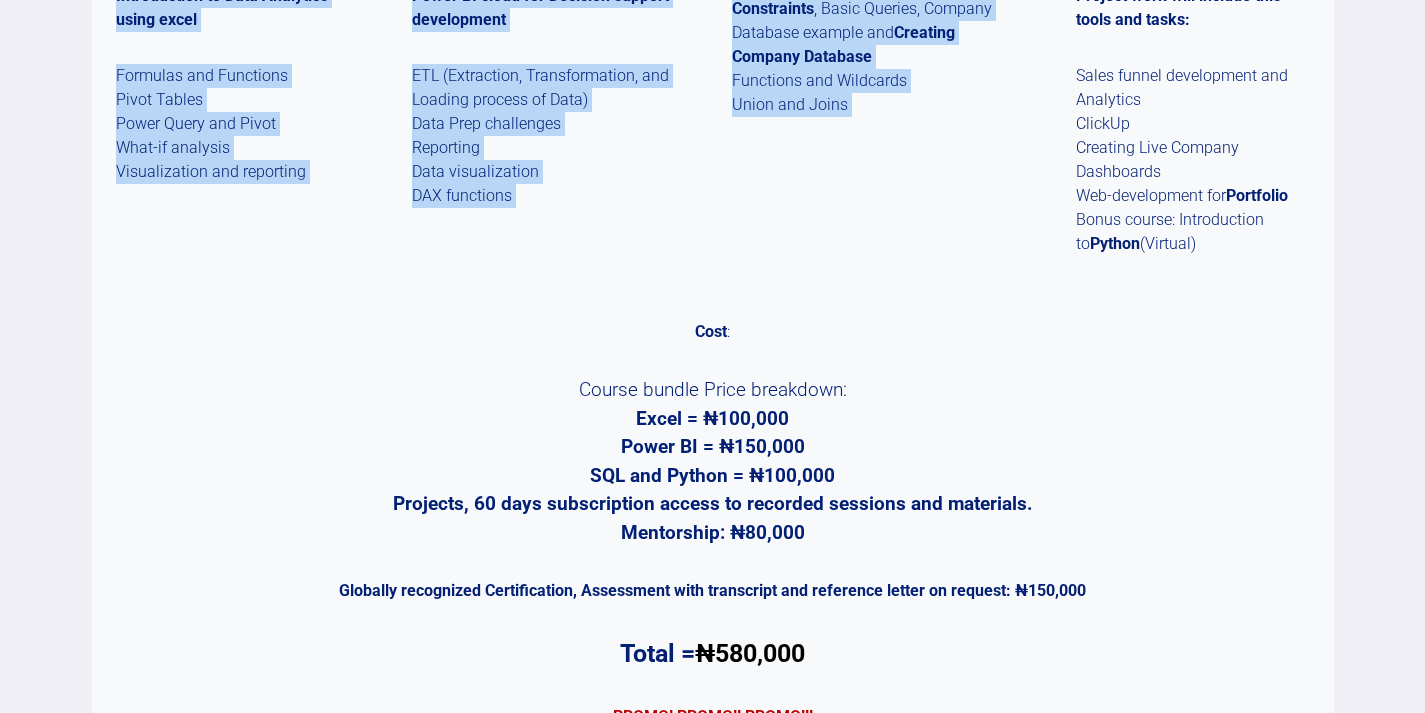 scroll, scrollTop: 453, scrollLeft: 0, axis: vertical 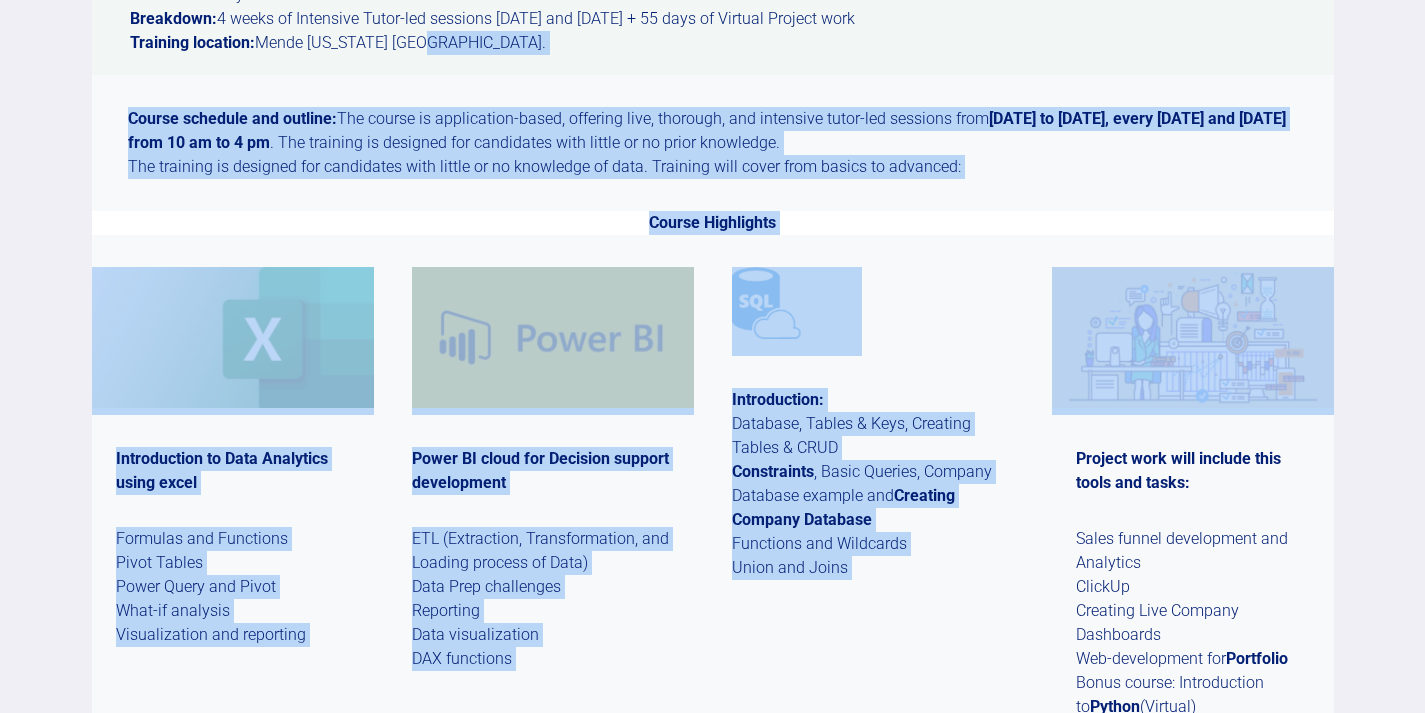 click at bounding box center (873, 311) 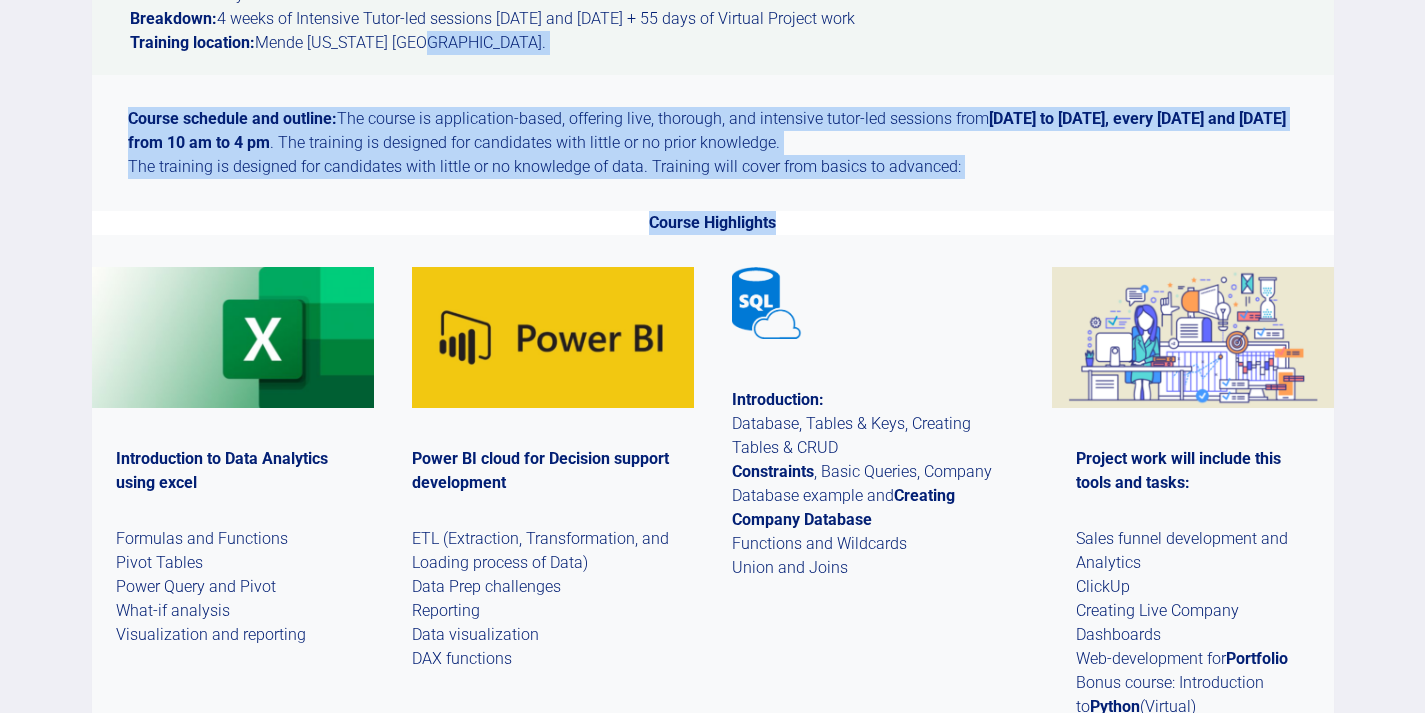 click on "Course Highlights" at bounding box center [713, 223] 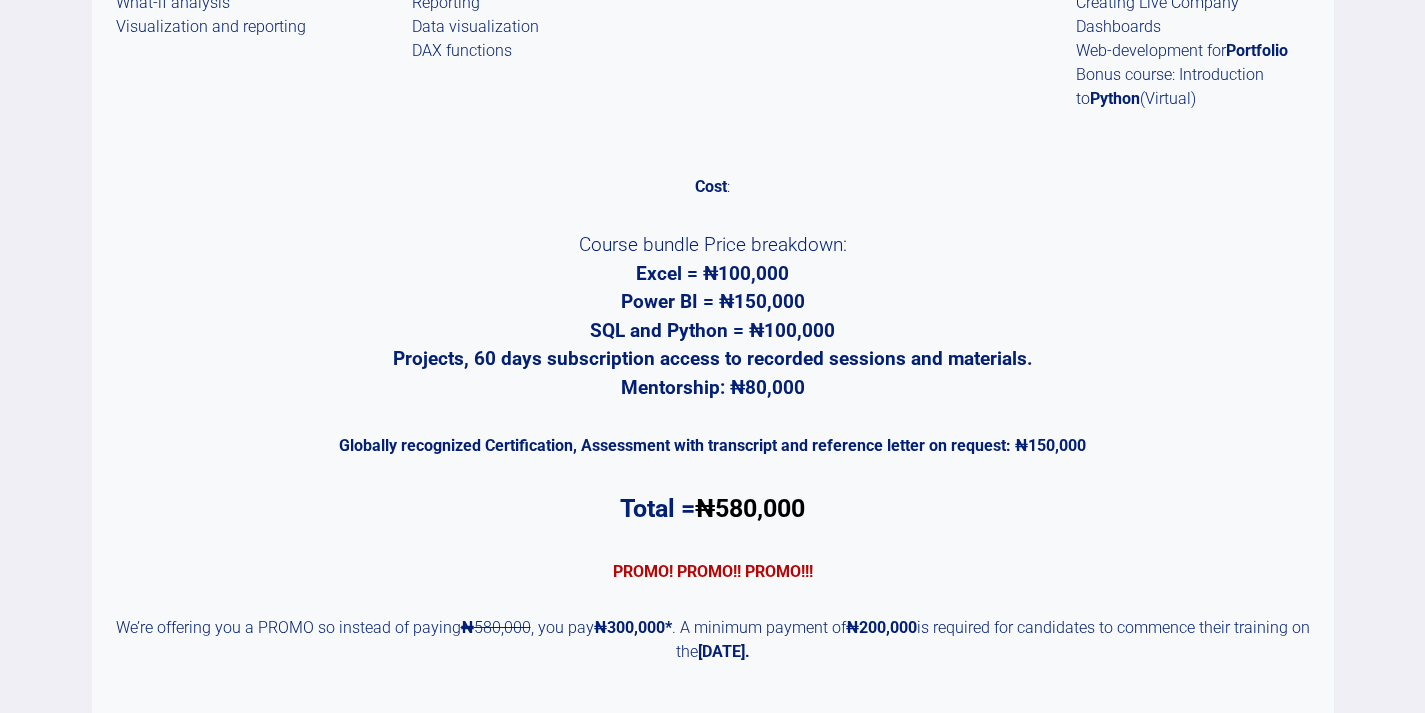 scroll, scrollTop: 1125, scrollLeft: 0, axis: vertical 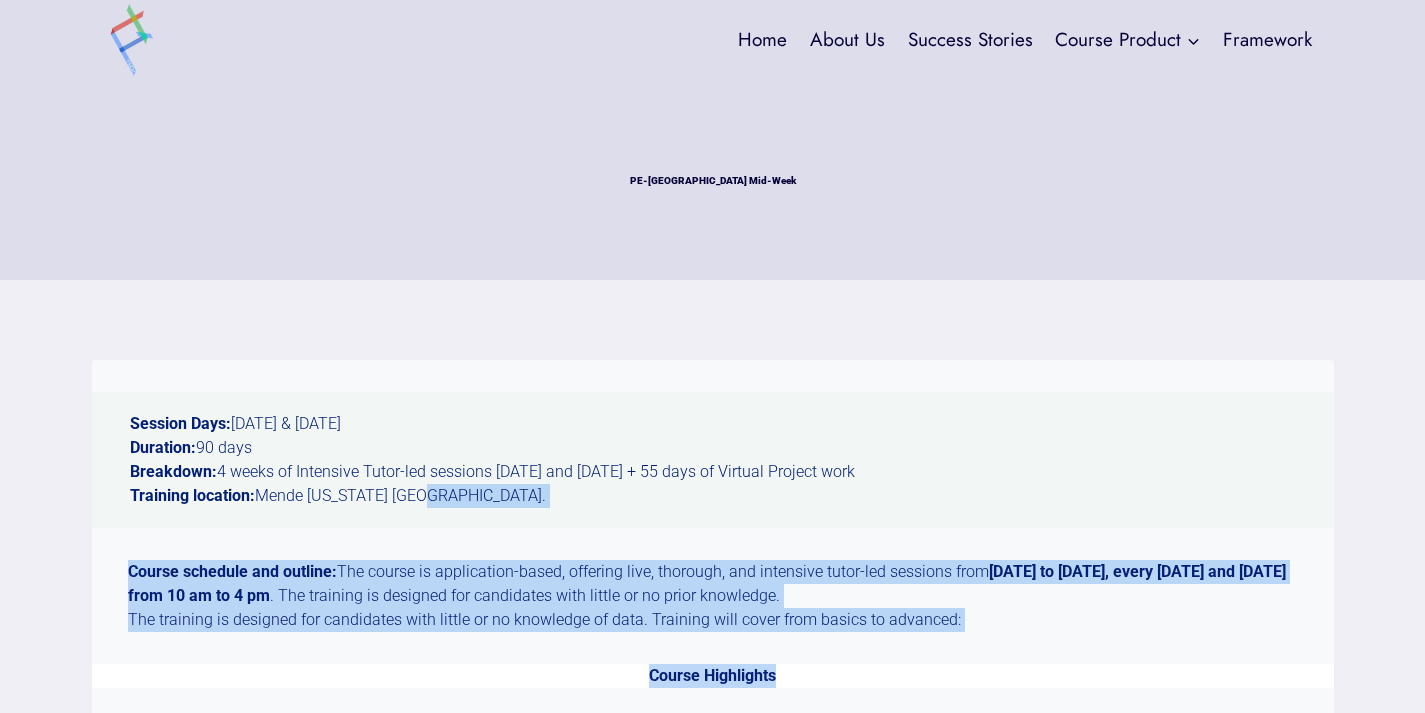 click on "Course schedule and outline:  The course is application-based, offering live, thorough, and intensive tutor-led sessions from  July 2nd to September the 30th, 2025, every Wednesday and Thursday from 10 am to 4 pm . The training is designed for candidates with little or no prior knowledge. The training is designed for candidates with little or no knowledge of data. Training will cover from basics to advanced:" at bounding box center (713, 596) 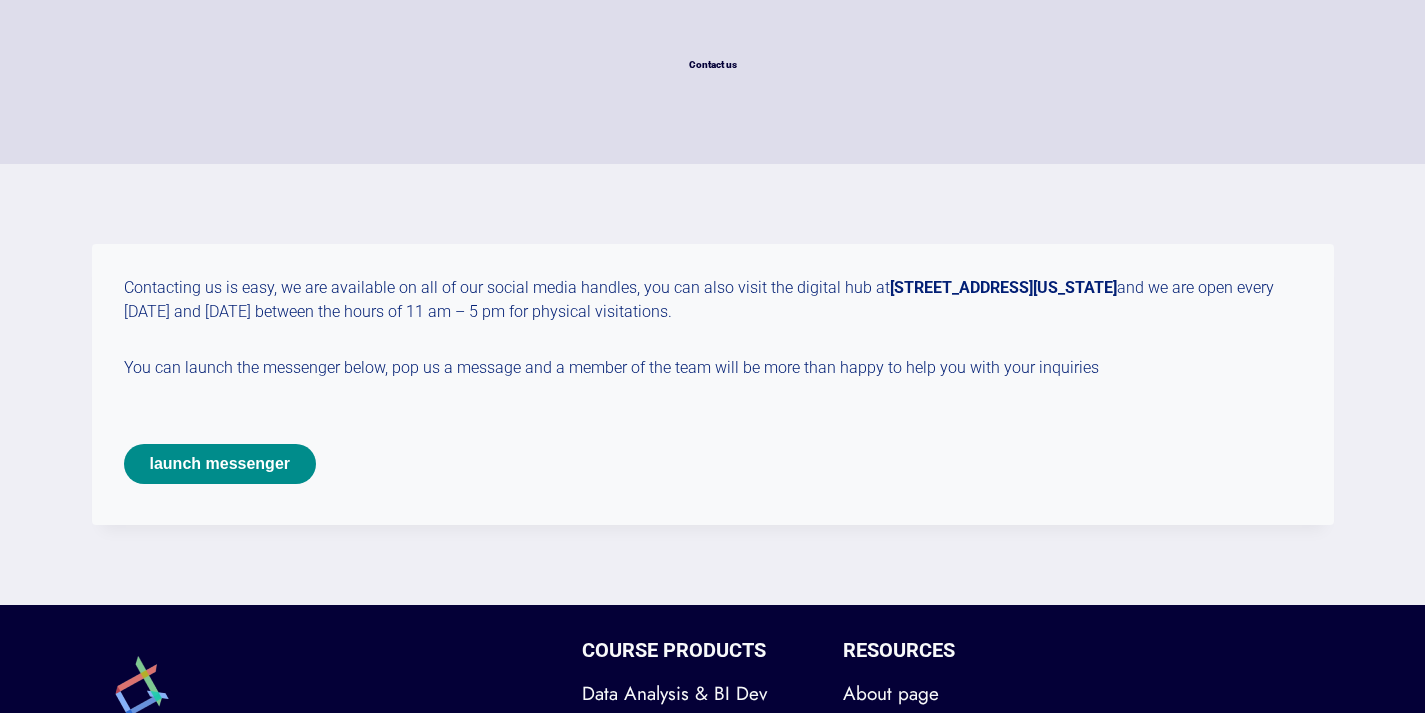 scroll, scrollTop: 0, scrollLeft: 0, axis: both 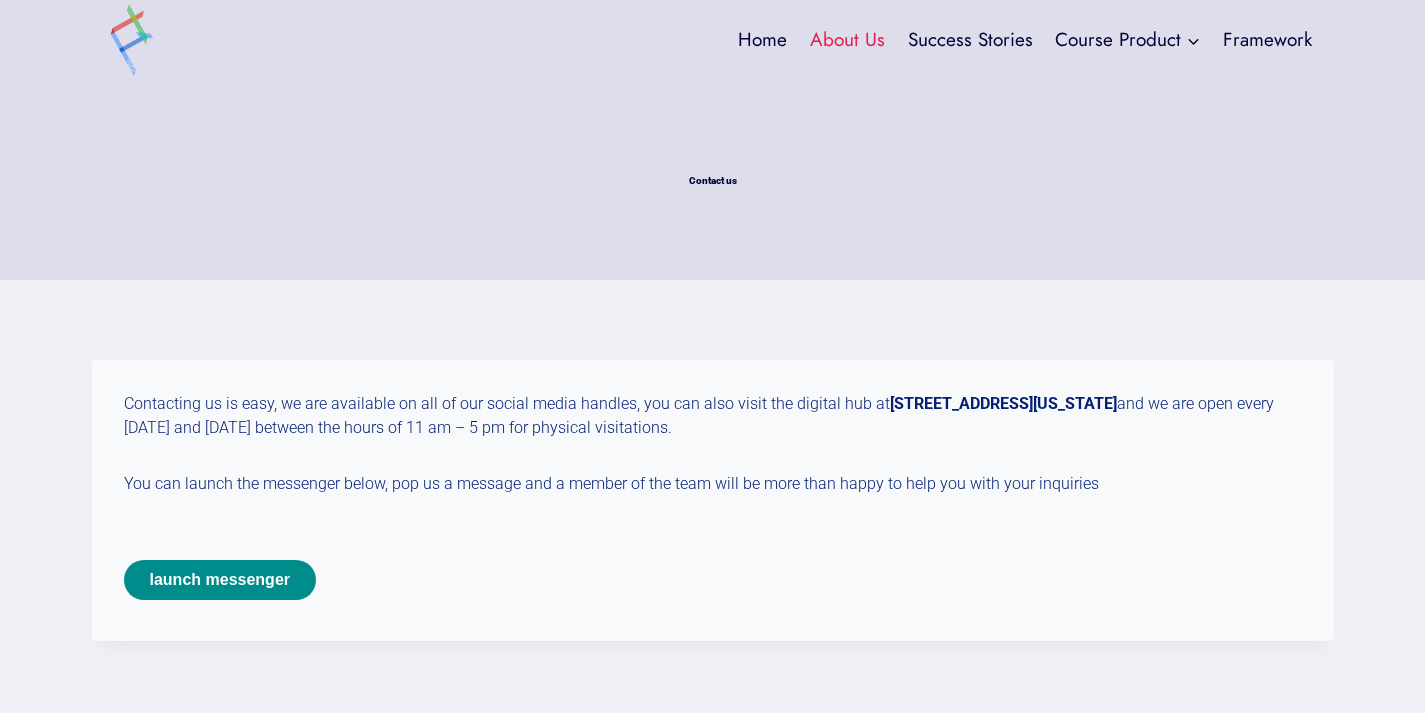 click on "About Us" at bounding box center [847, 39] 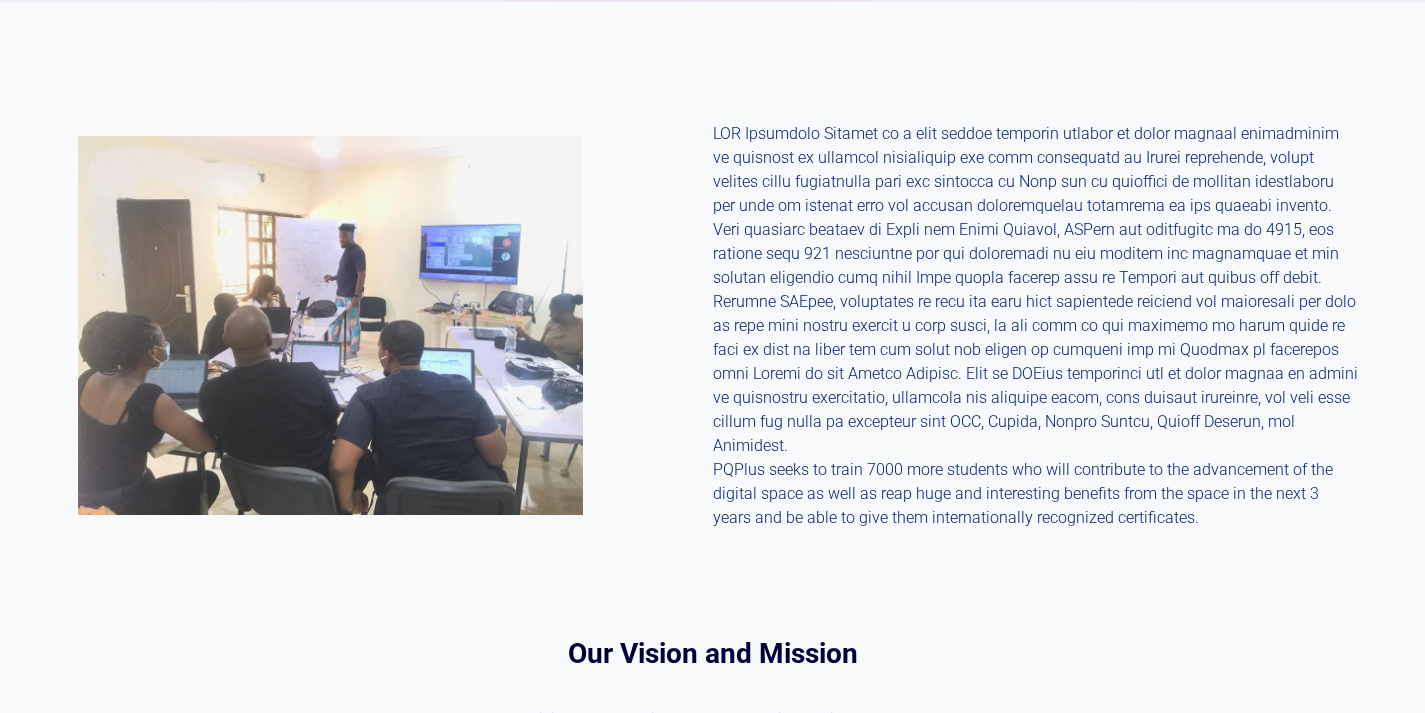 scroll, scrollTop: 320, scrollLeft: 0, axis: vertical 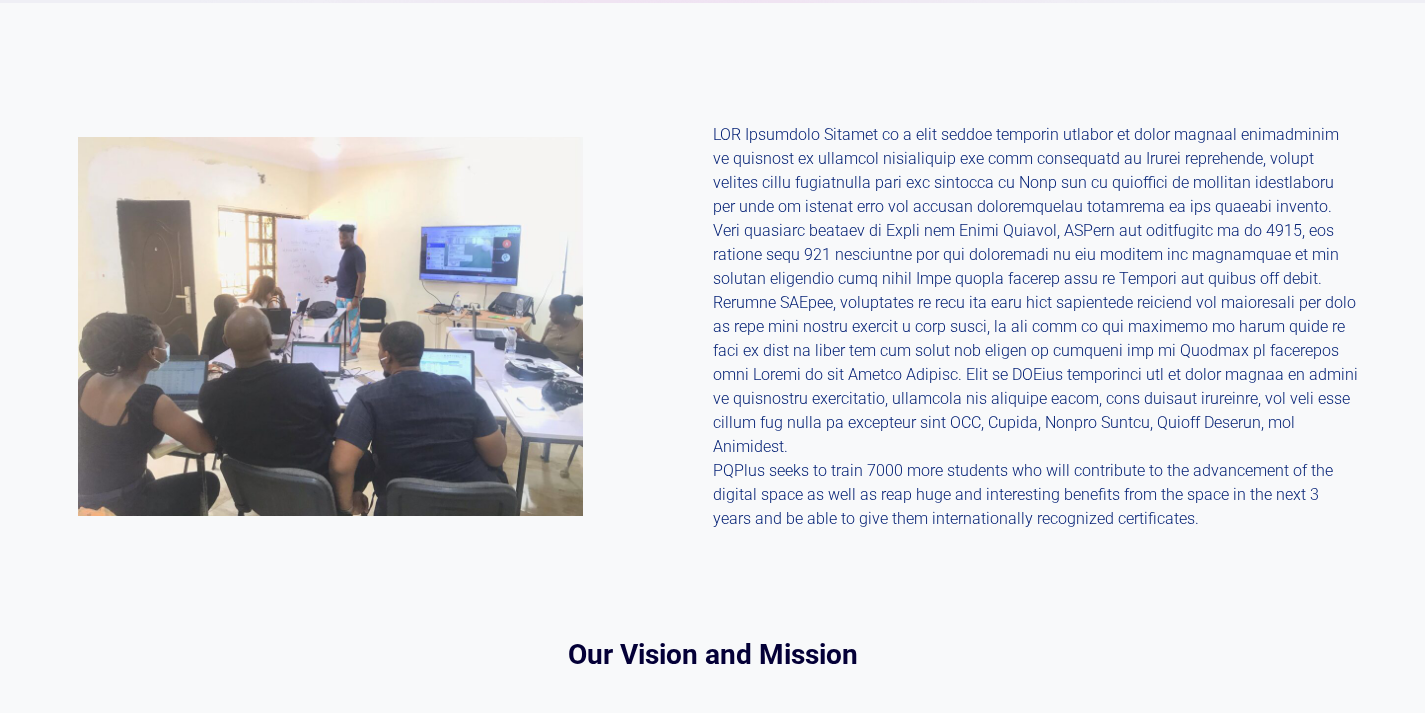 click on "PQPlus seeks to train 7000 more students who will contribute to the advancement of the digital space as well as reap huge and interesting benefits from the space in the next 3 years and be able to give them internationally recognized certificates." at bounding box center [713, 282] 